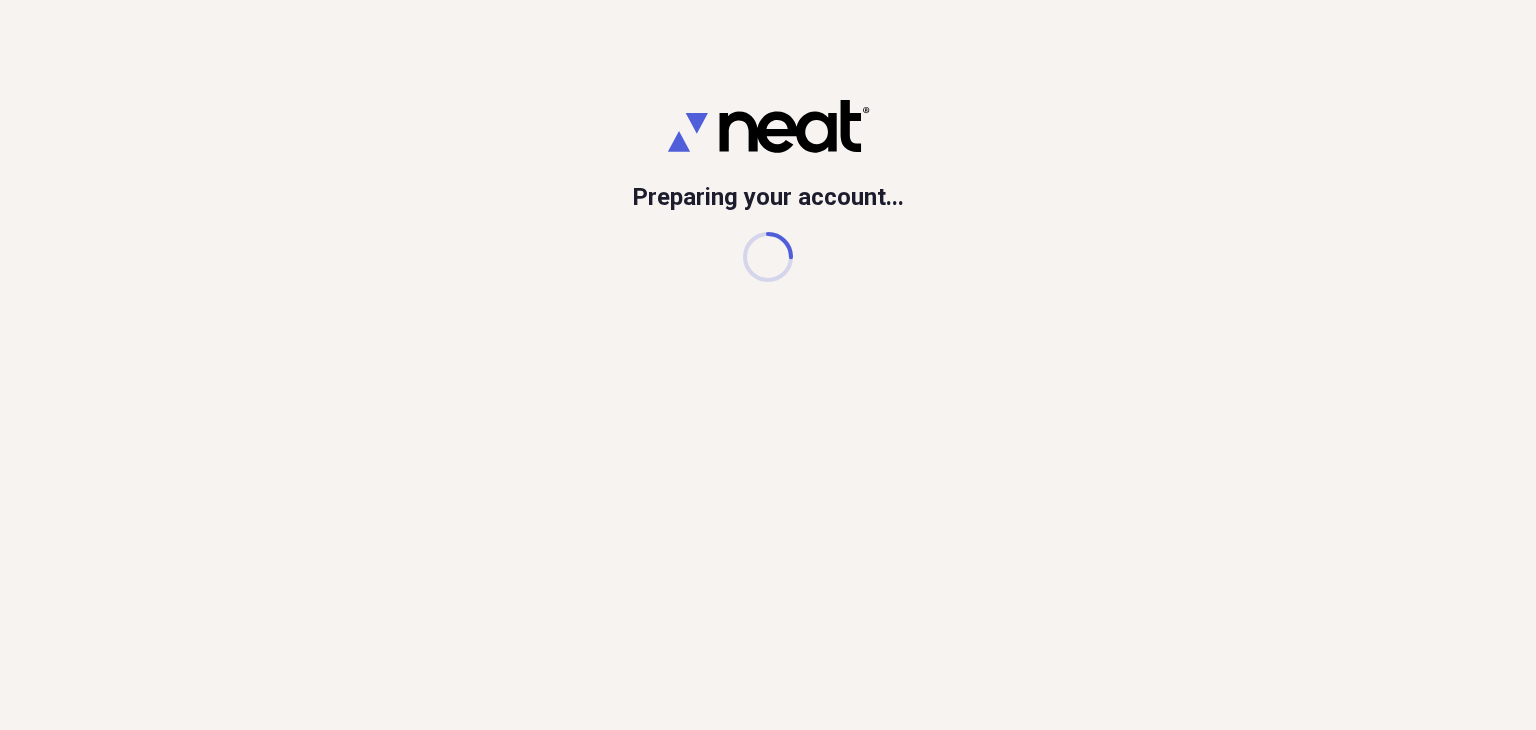 scroll, scrollTop: 0, scrollLeft: 0, axis: both 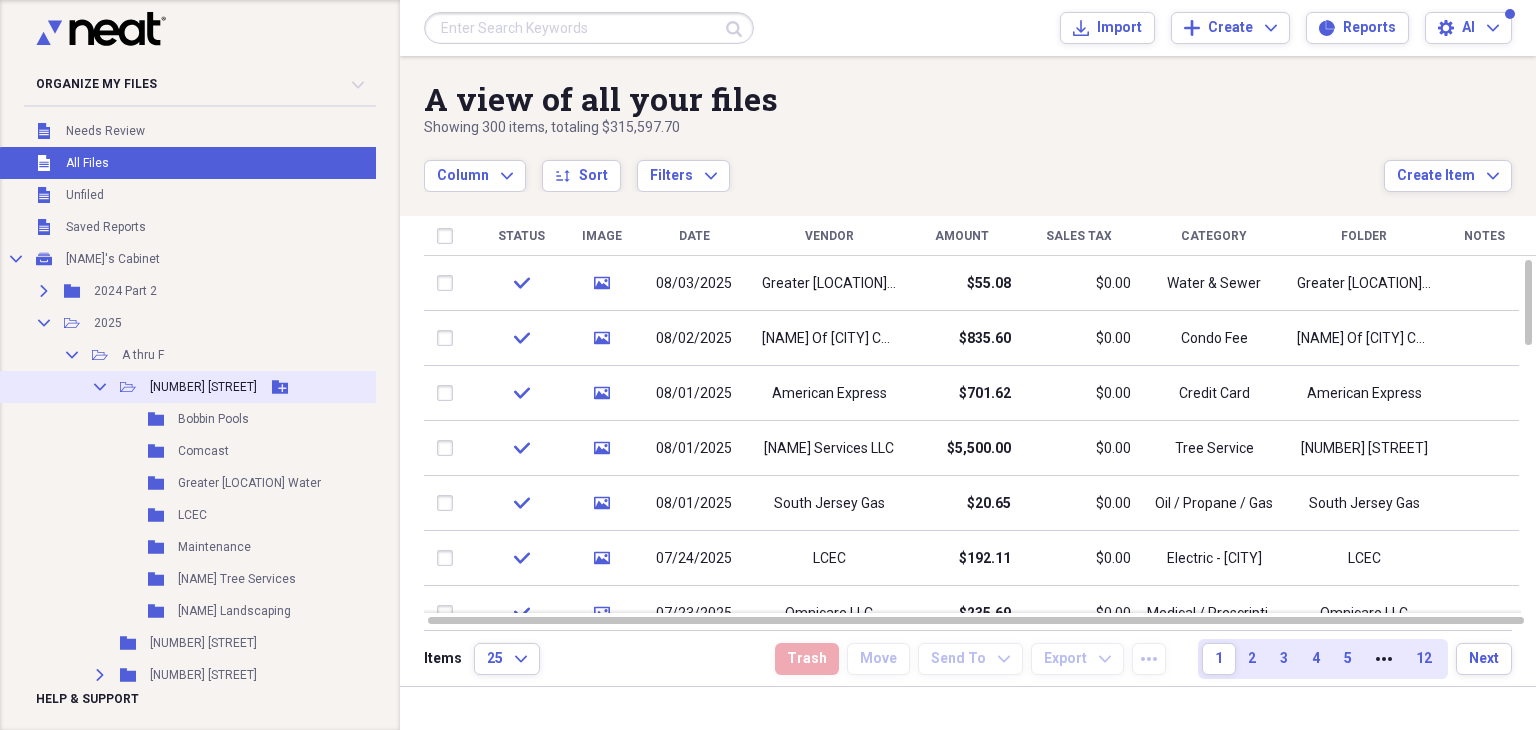 click 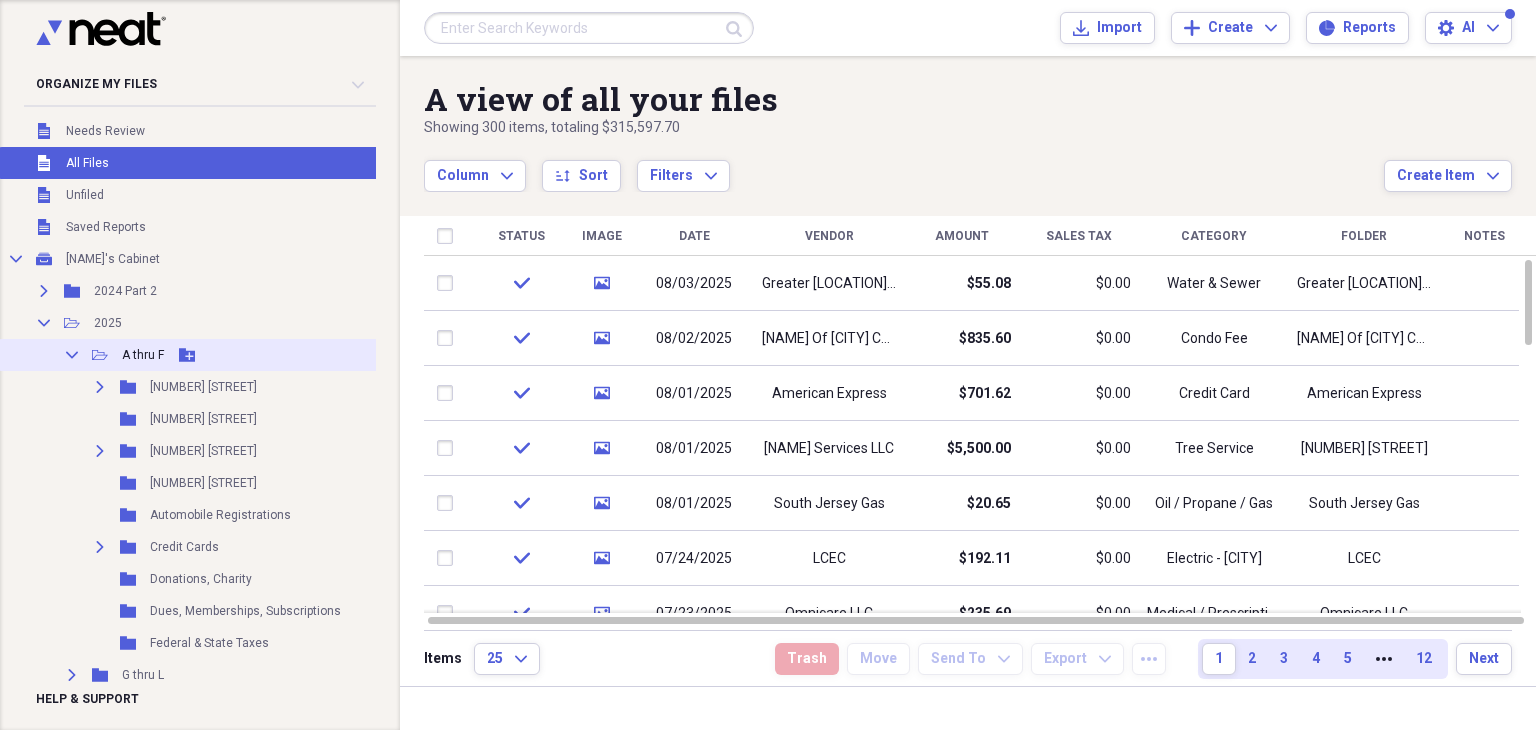 click on "Collapse" 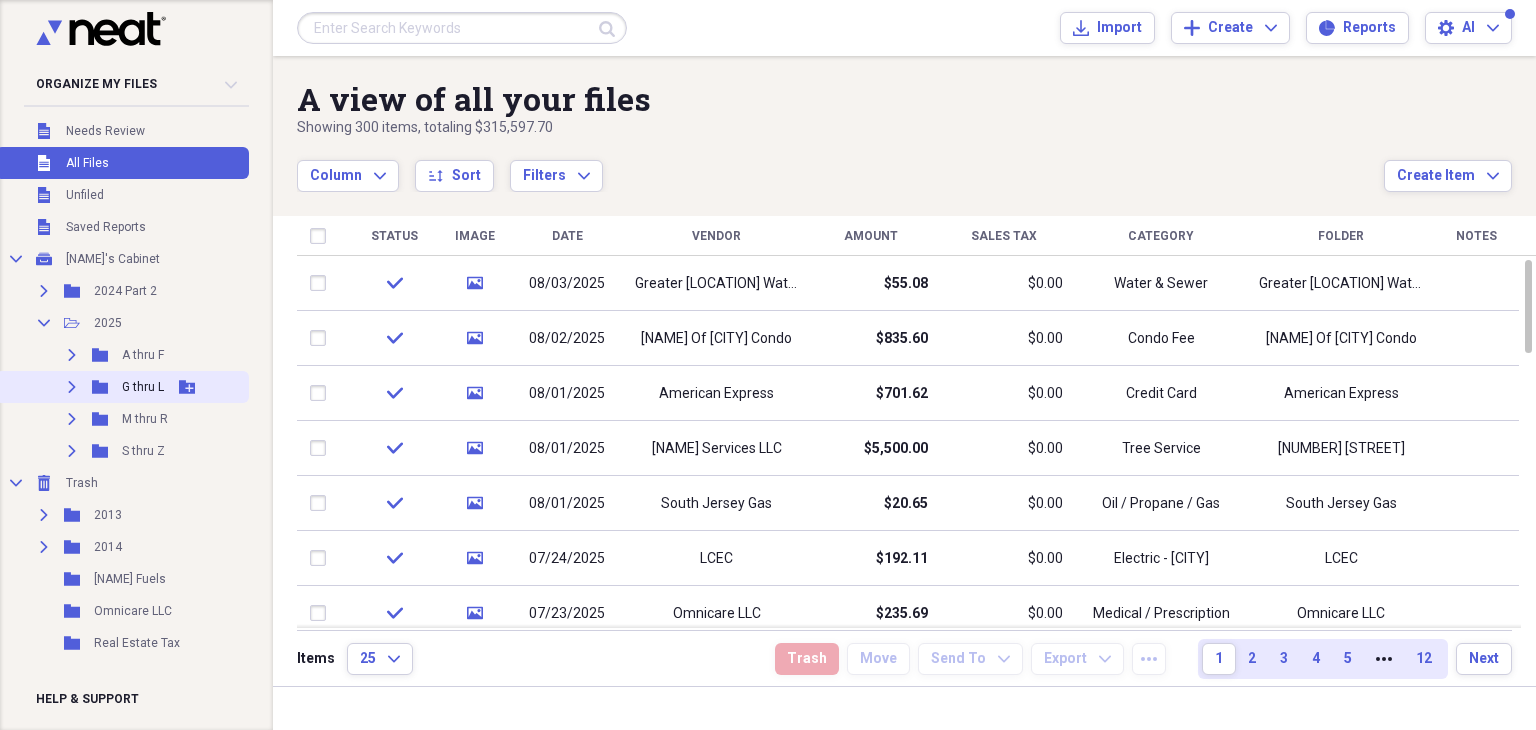 click on "Expand" 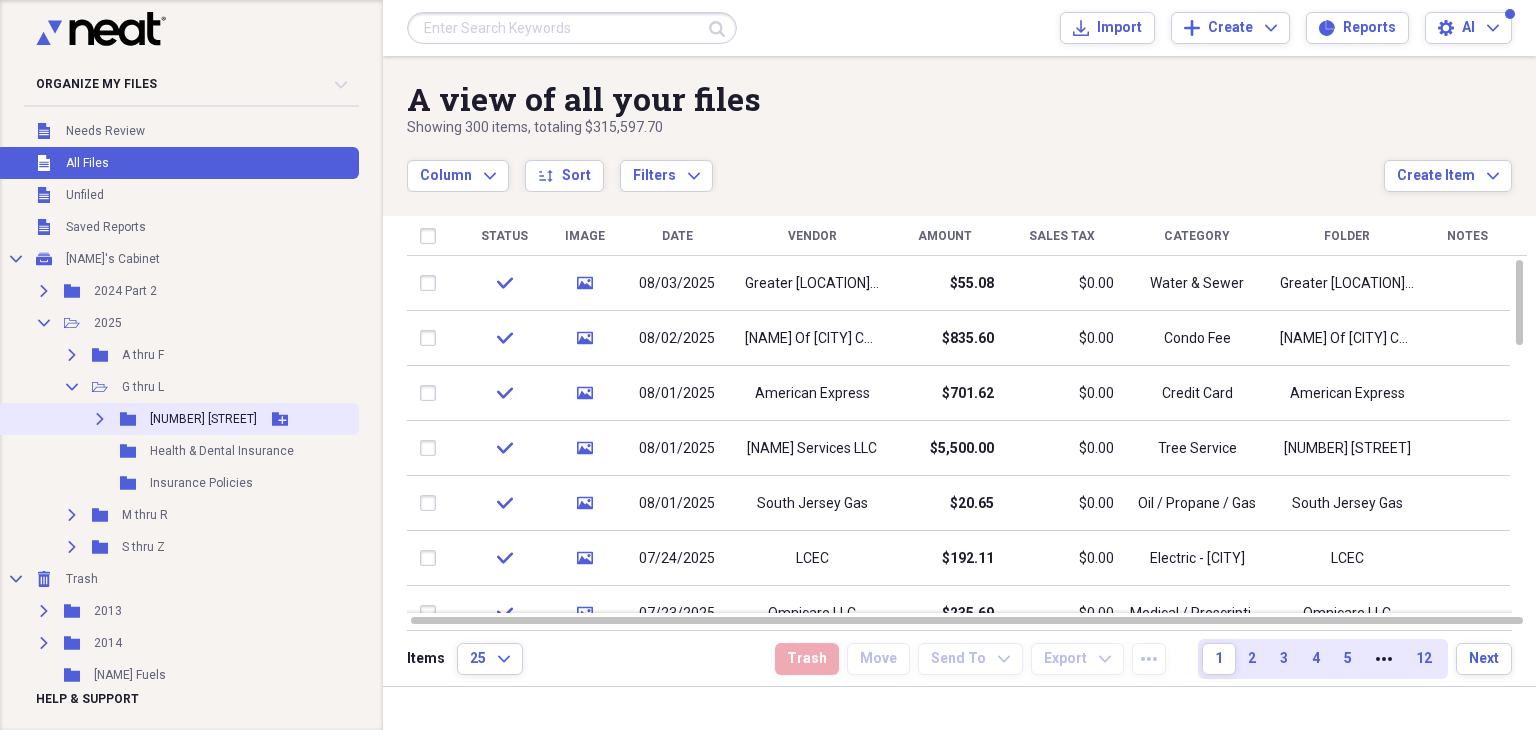 click on "Expand" 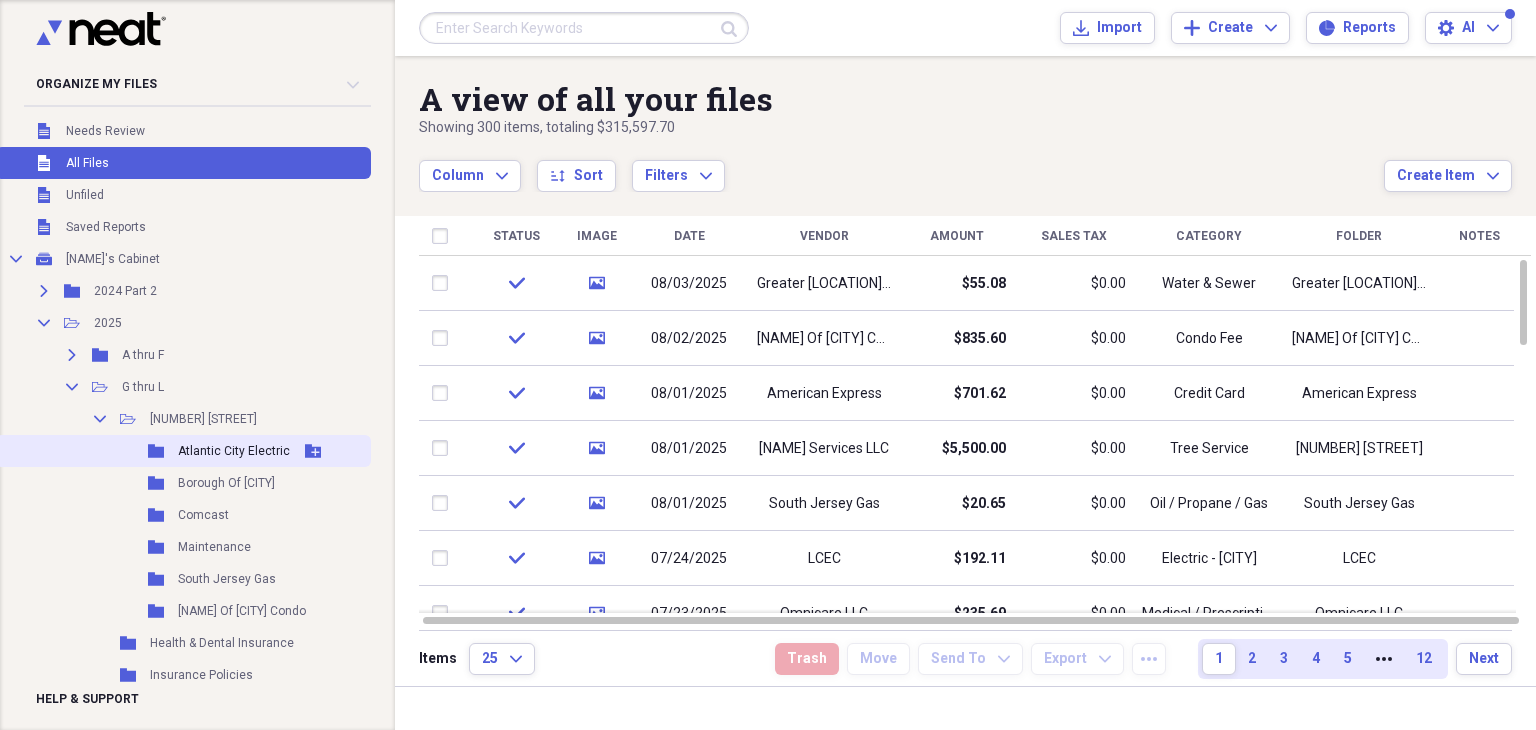 click on "Atlantic City Electric" at bounding box center (234, 451) 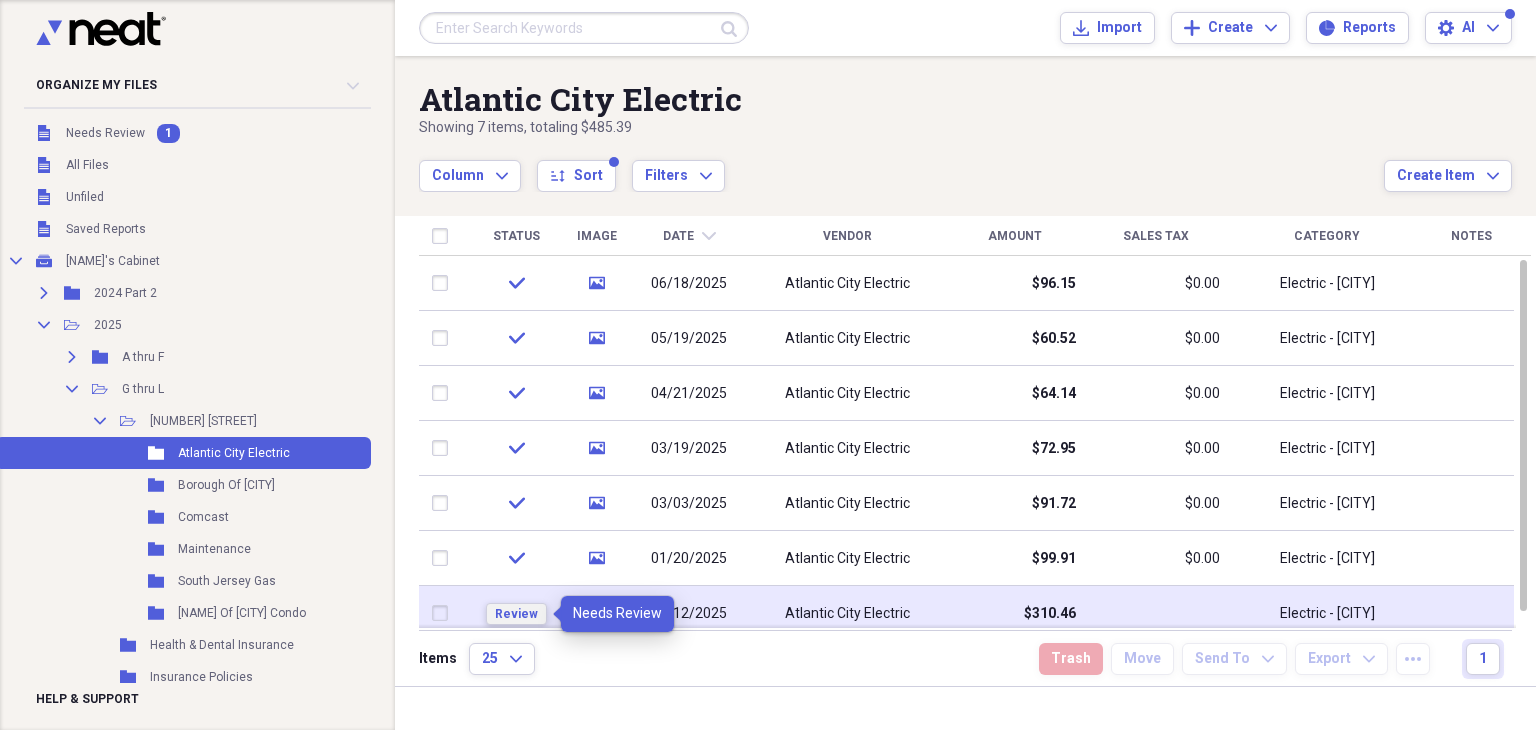click on "Review" at bounding box center (516, 614) 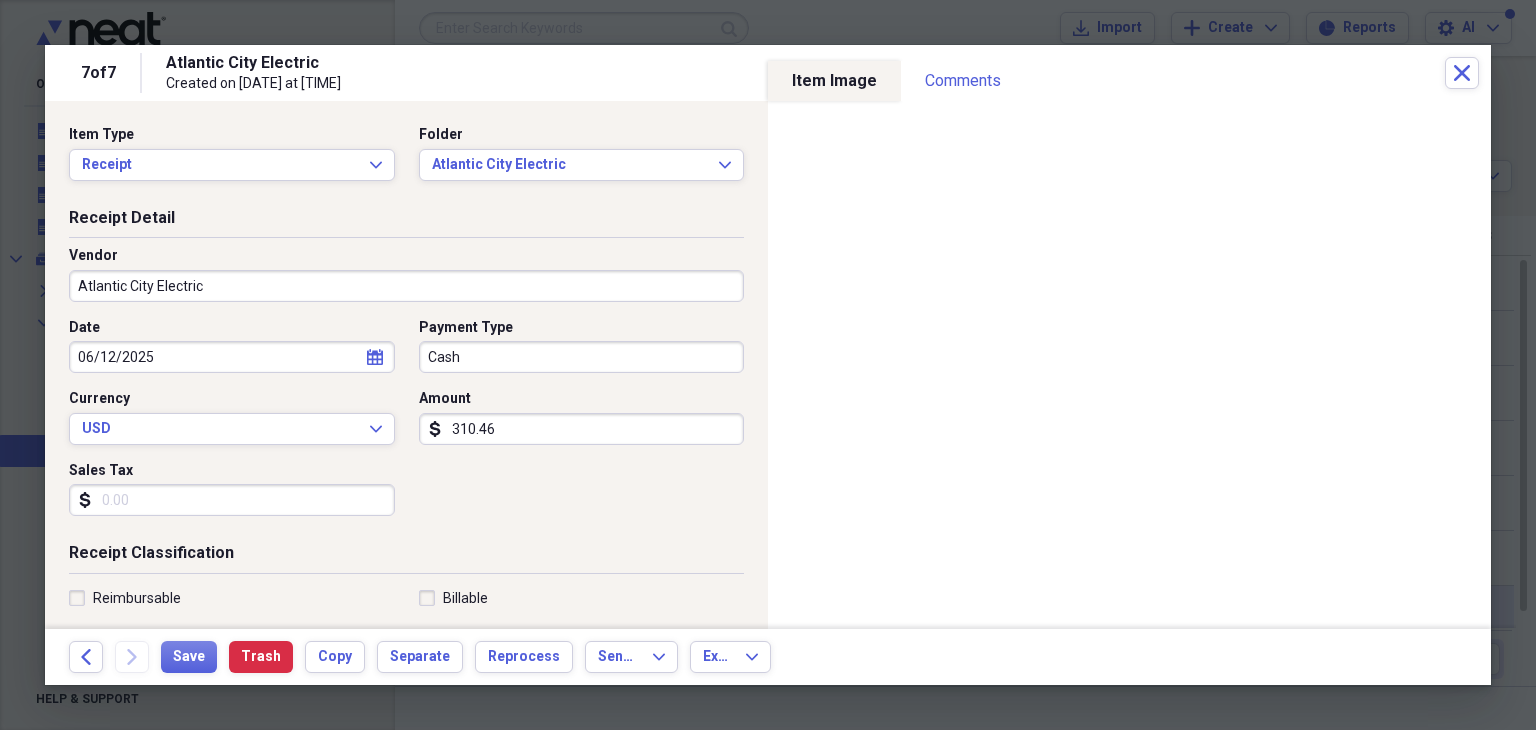 click 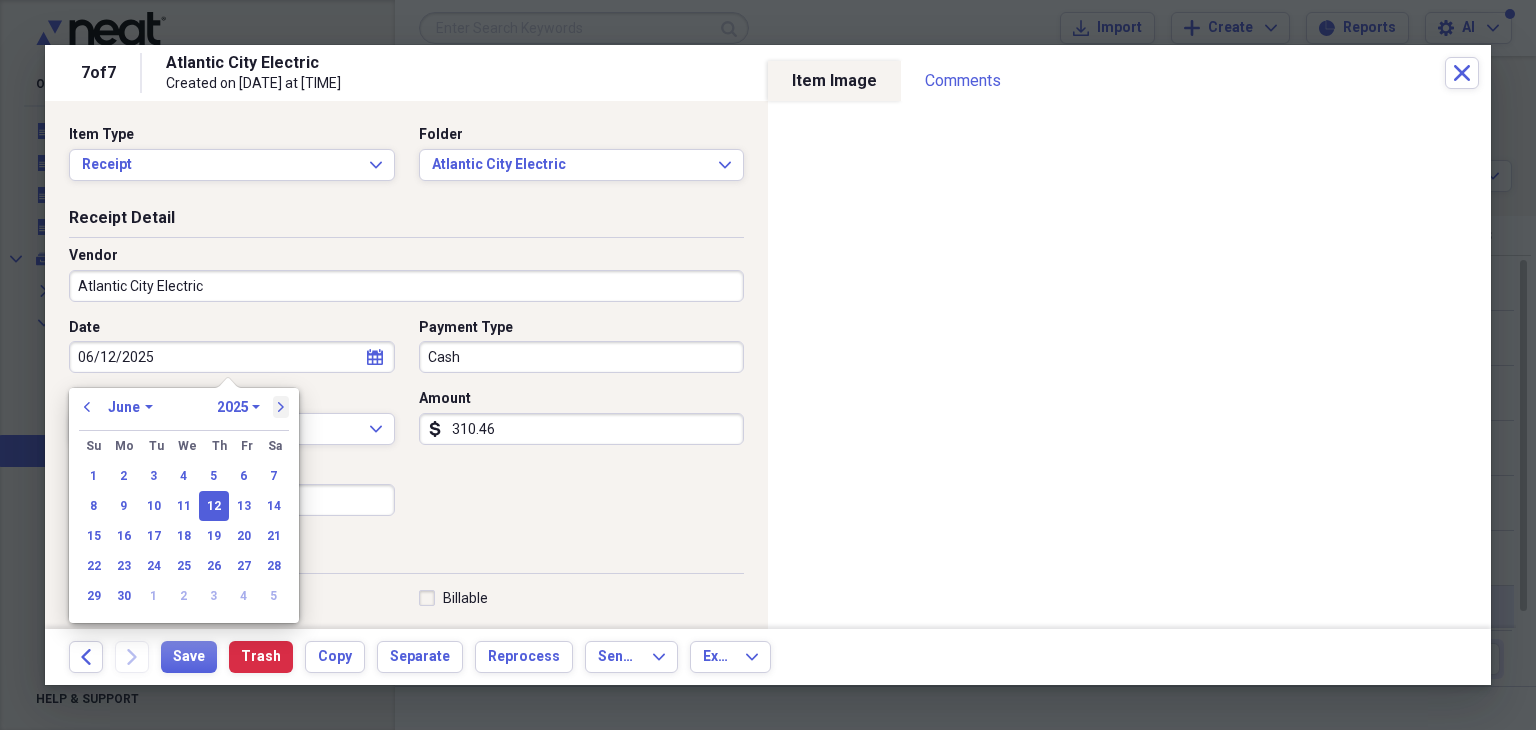click on "next" at bounding box center [281, 407] 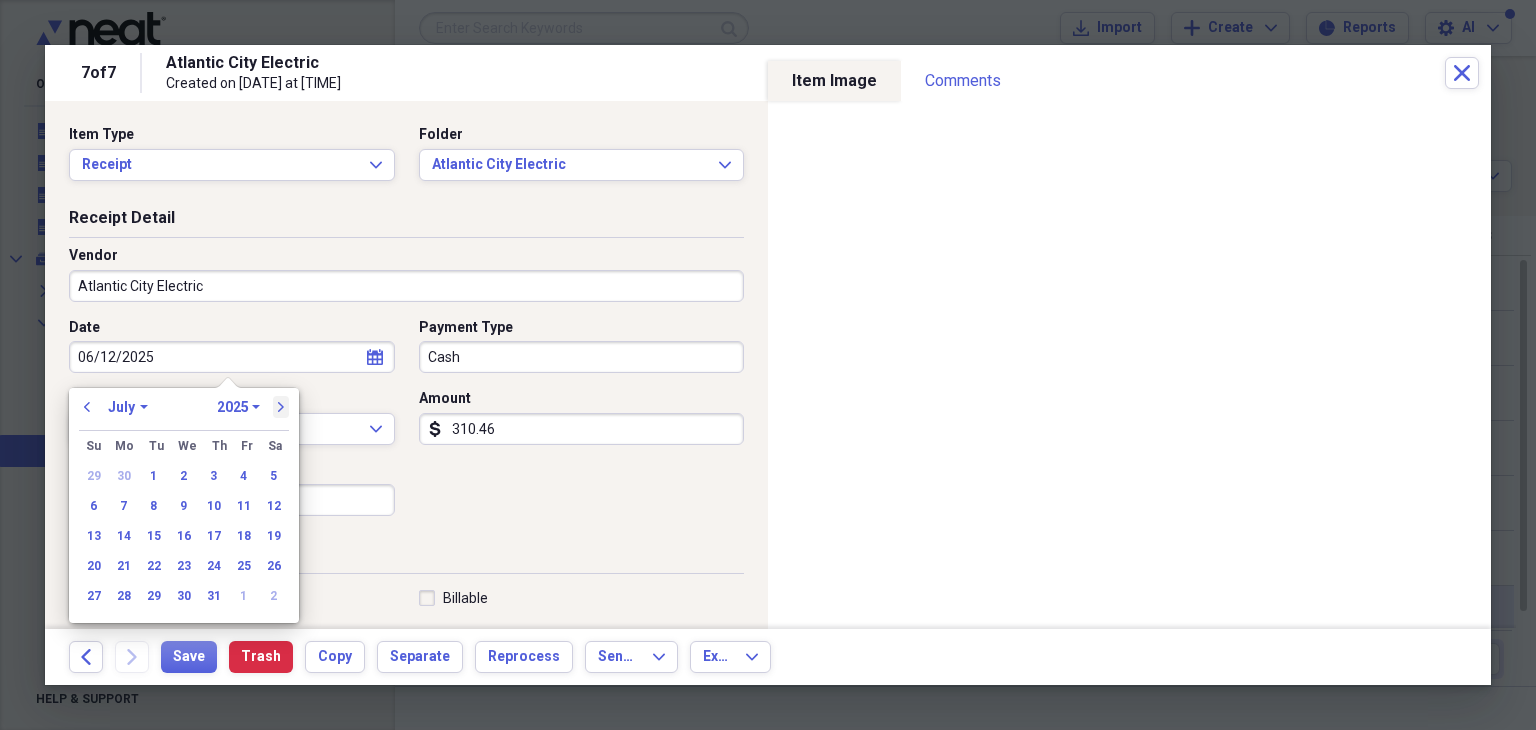 click on "next" at bounding box center (281, 407) 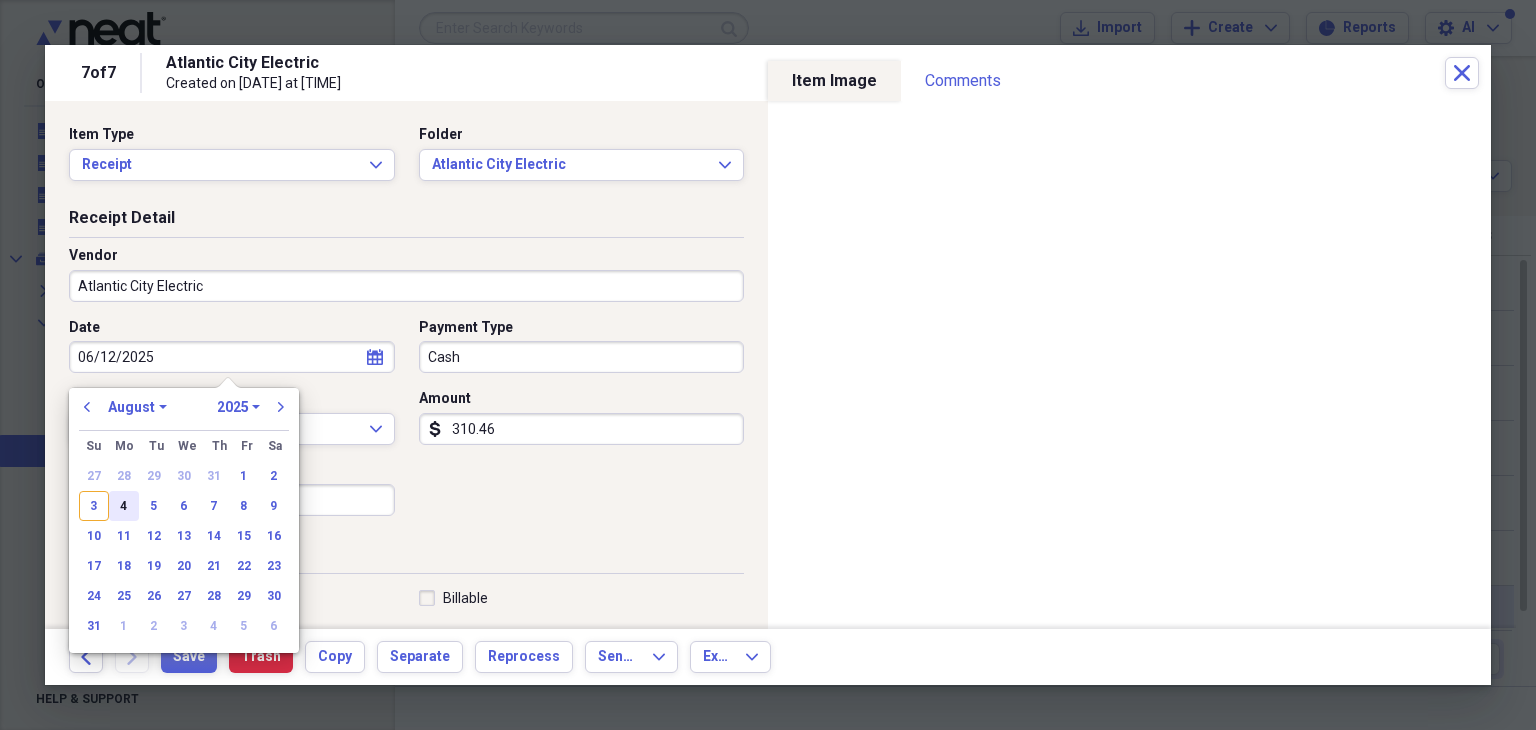 click on "4" at bounding box center (124, 506) 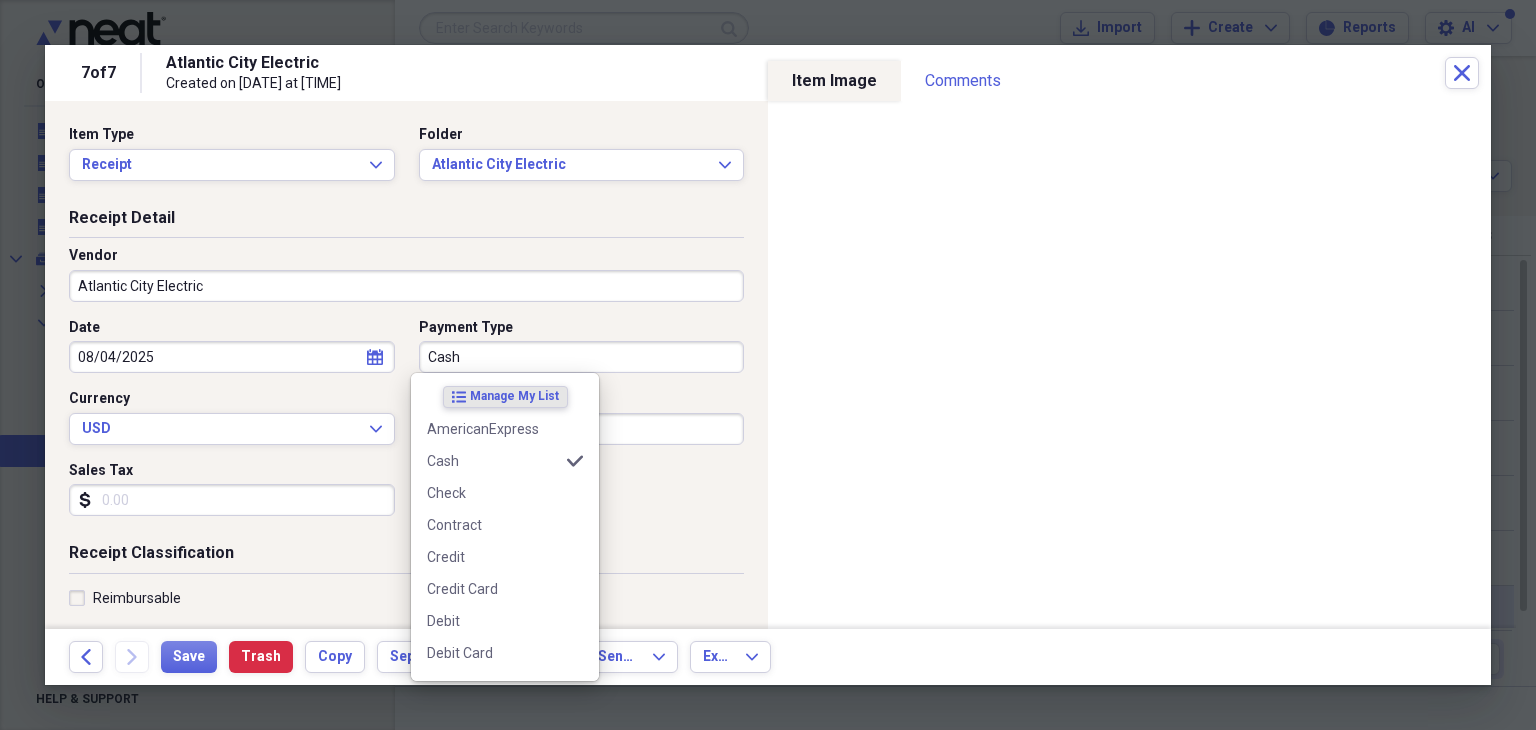 click on "Cash" at bounding box center (582, 357) 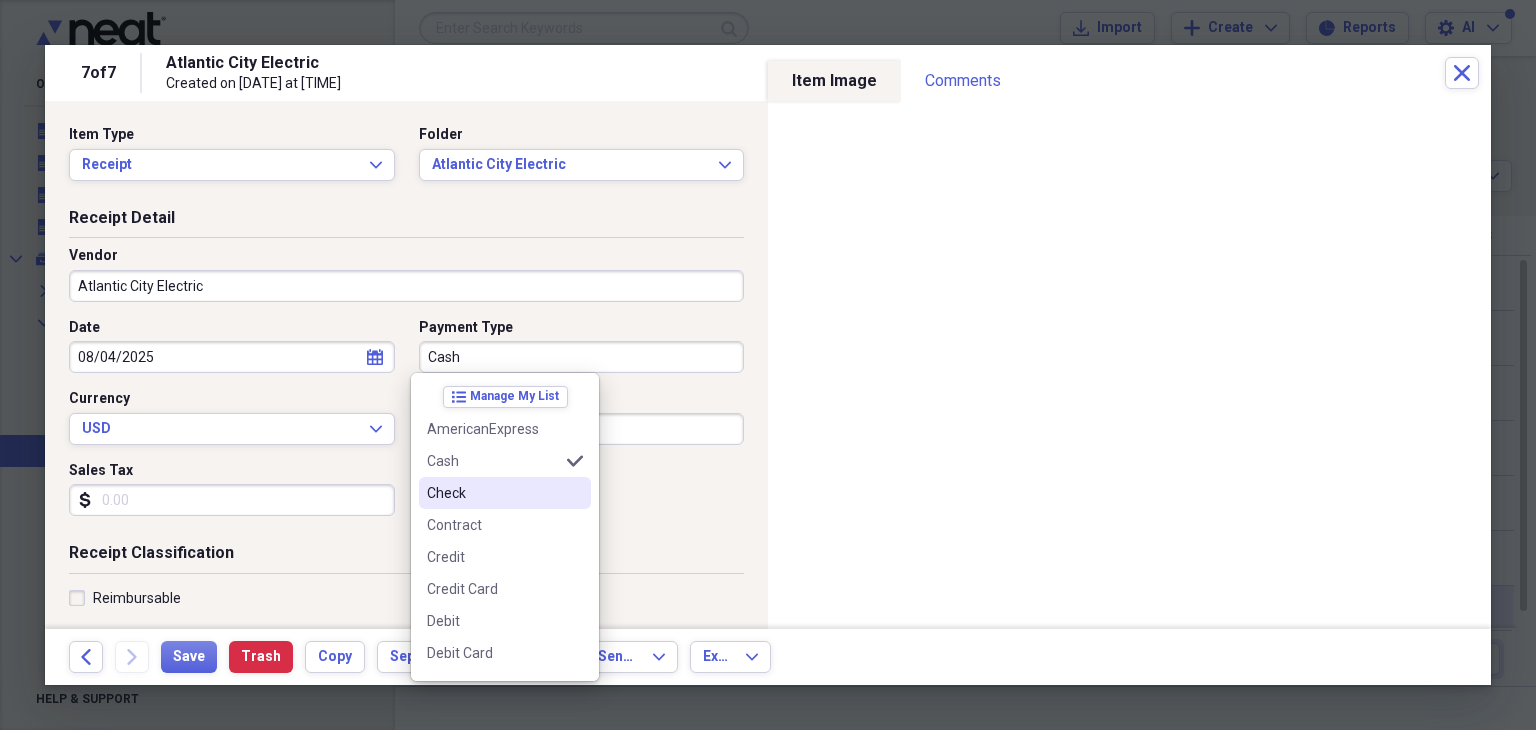 click on "Check" at bounding box center [493, 493] 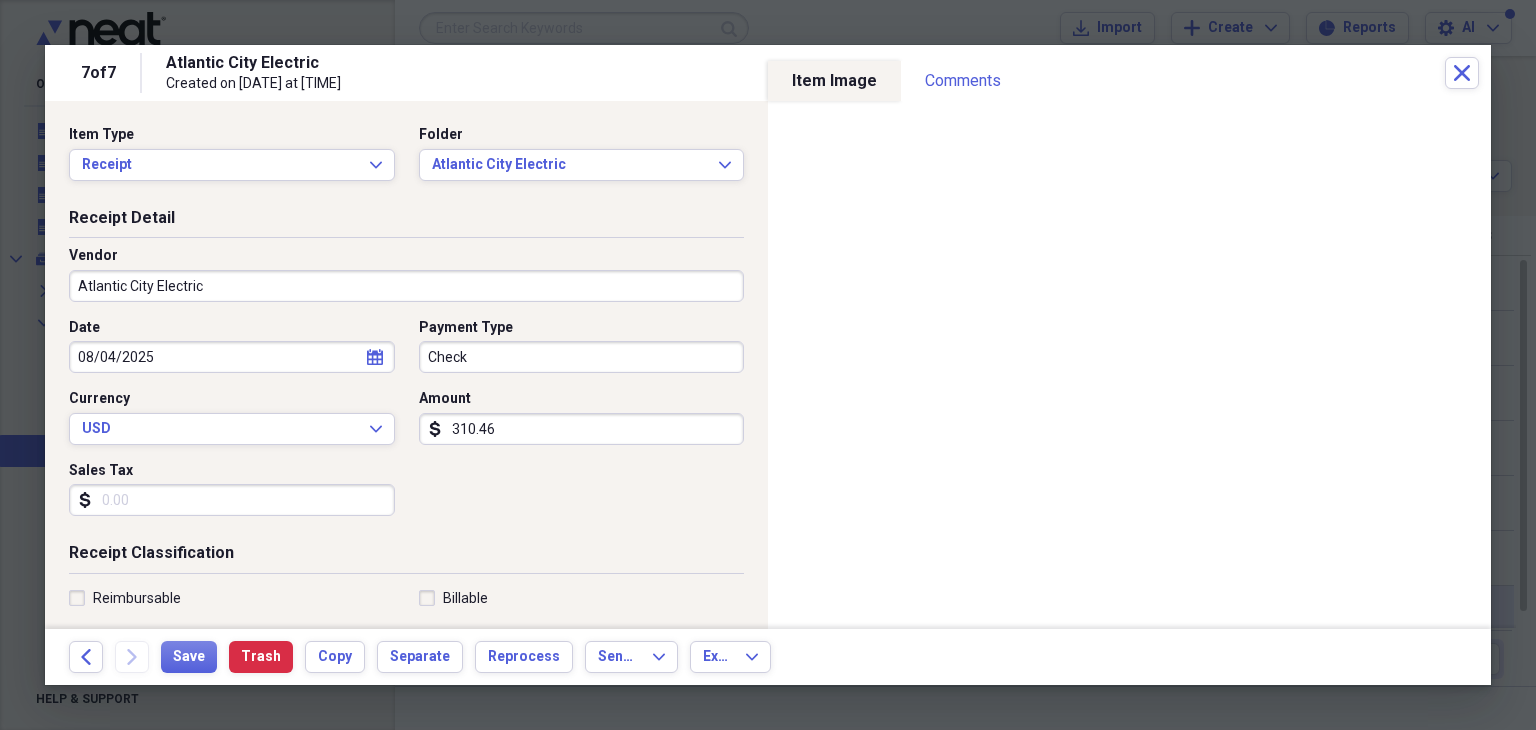 click on "Sales Tax" at bounding box center (232, 500) 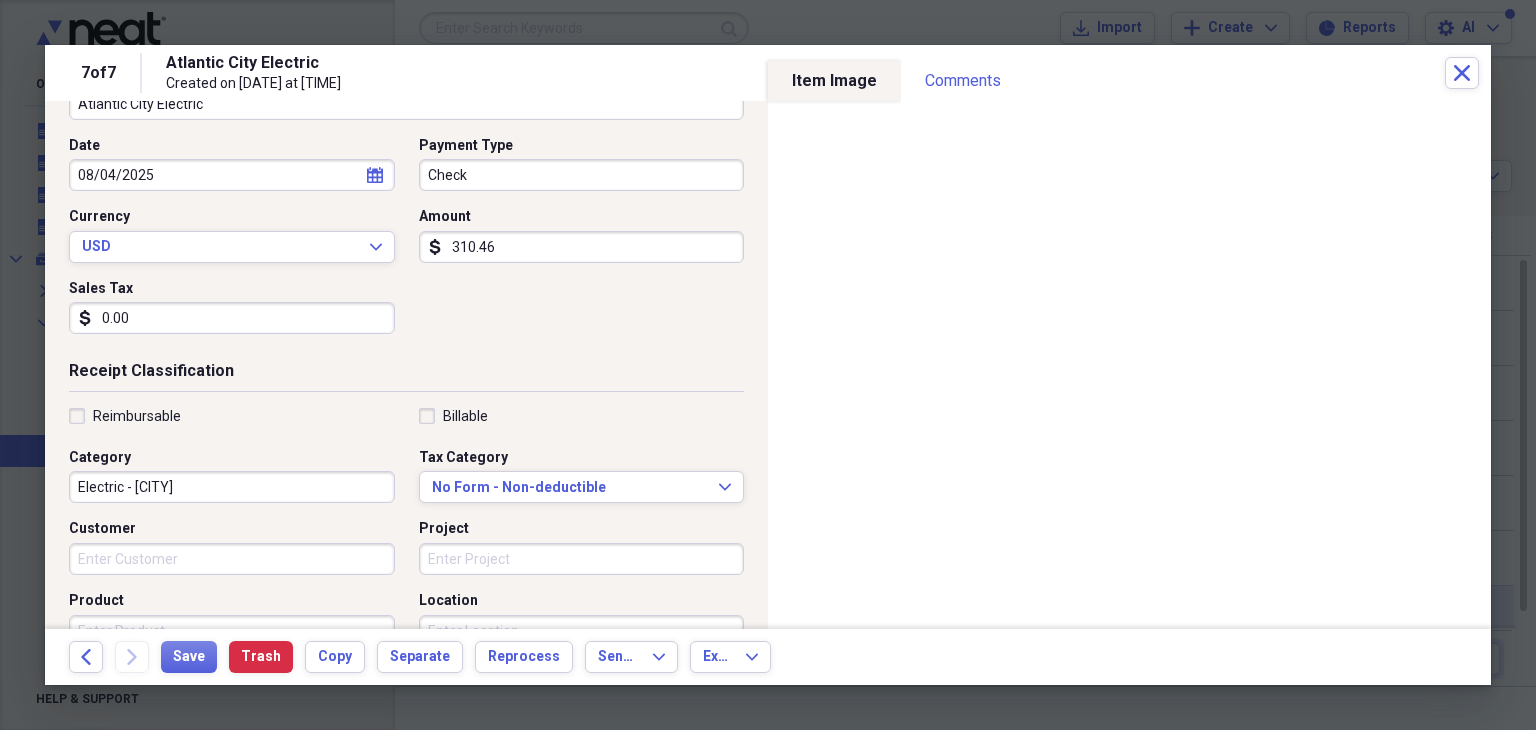 scroll, scrollTop: 200, scrollLeft: 0, axis: vertical 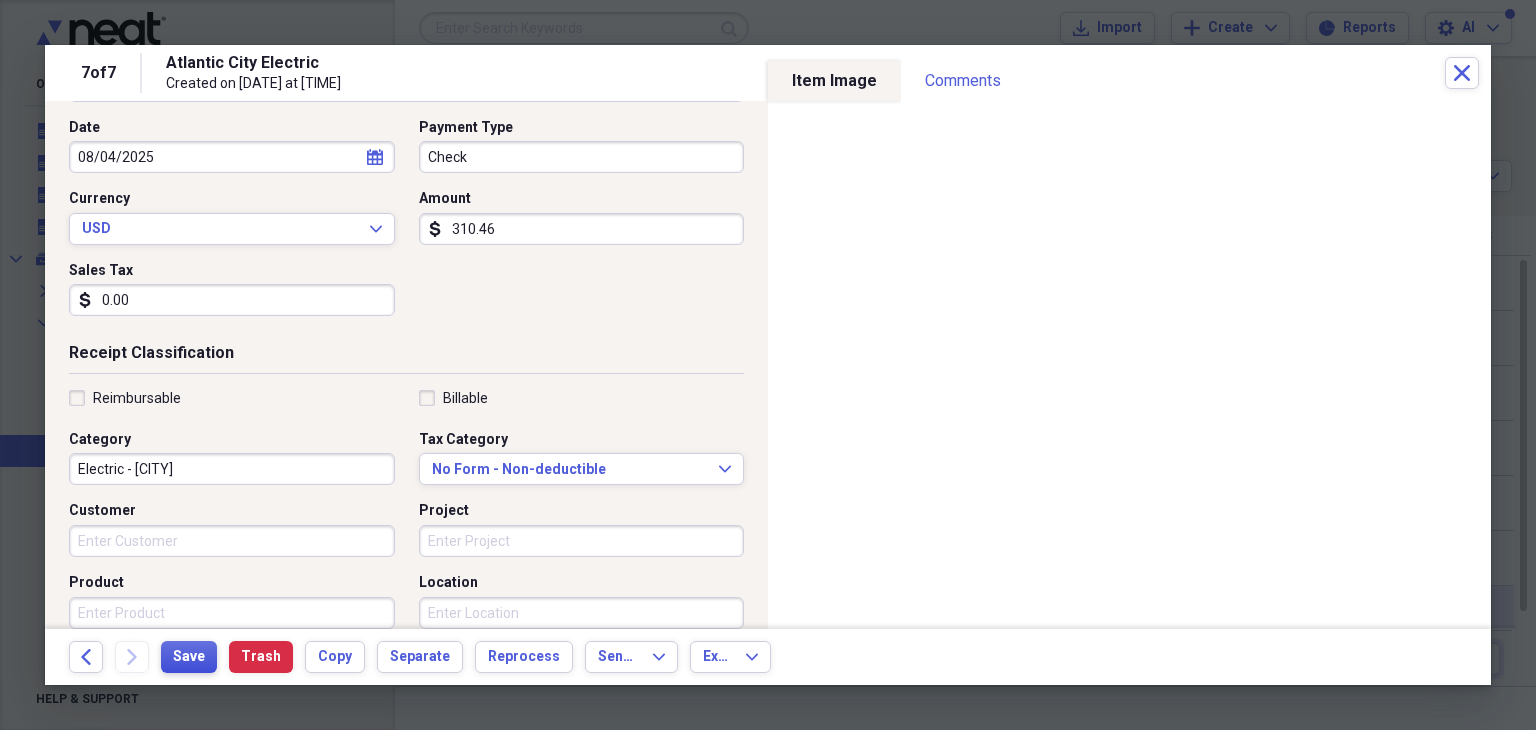 type on "0.00" 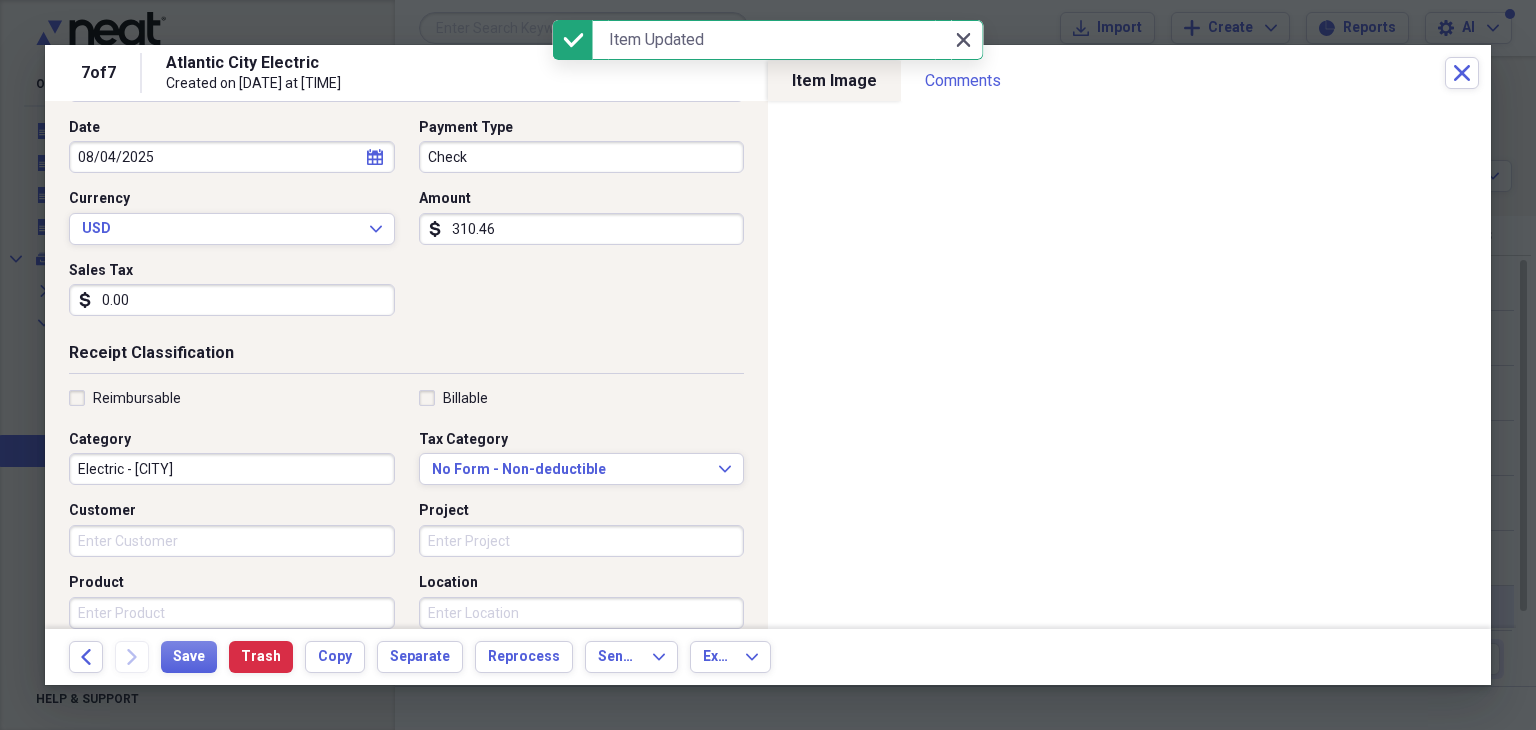 click 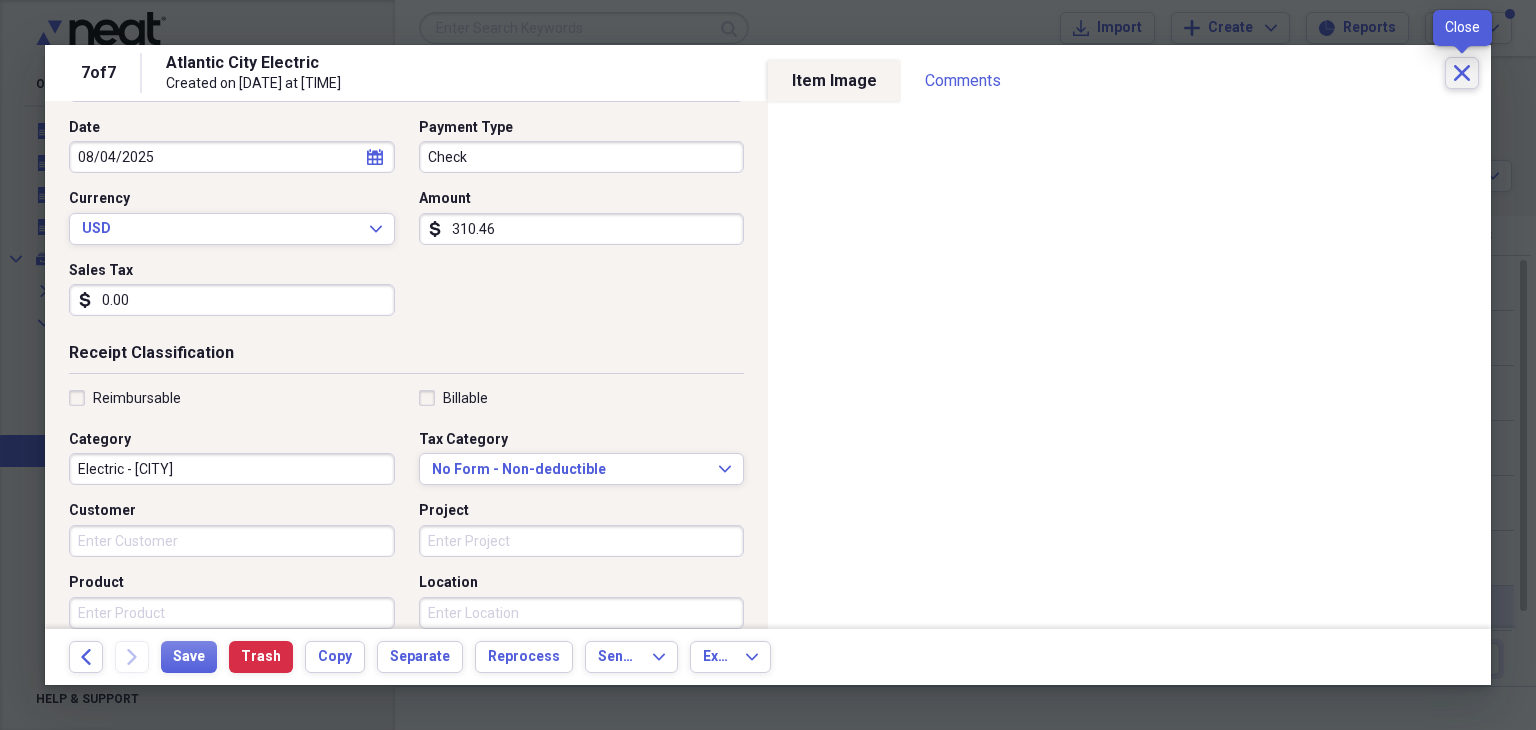 click on "Close" 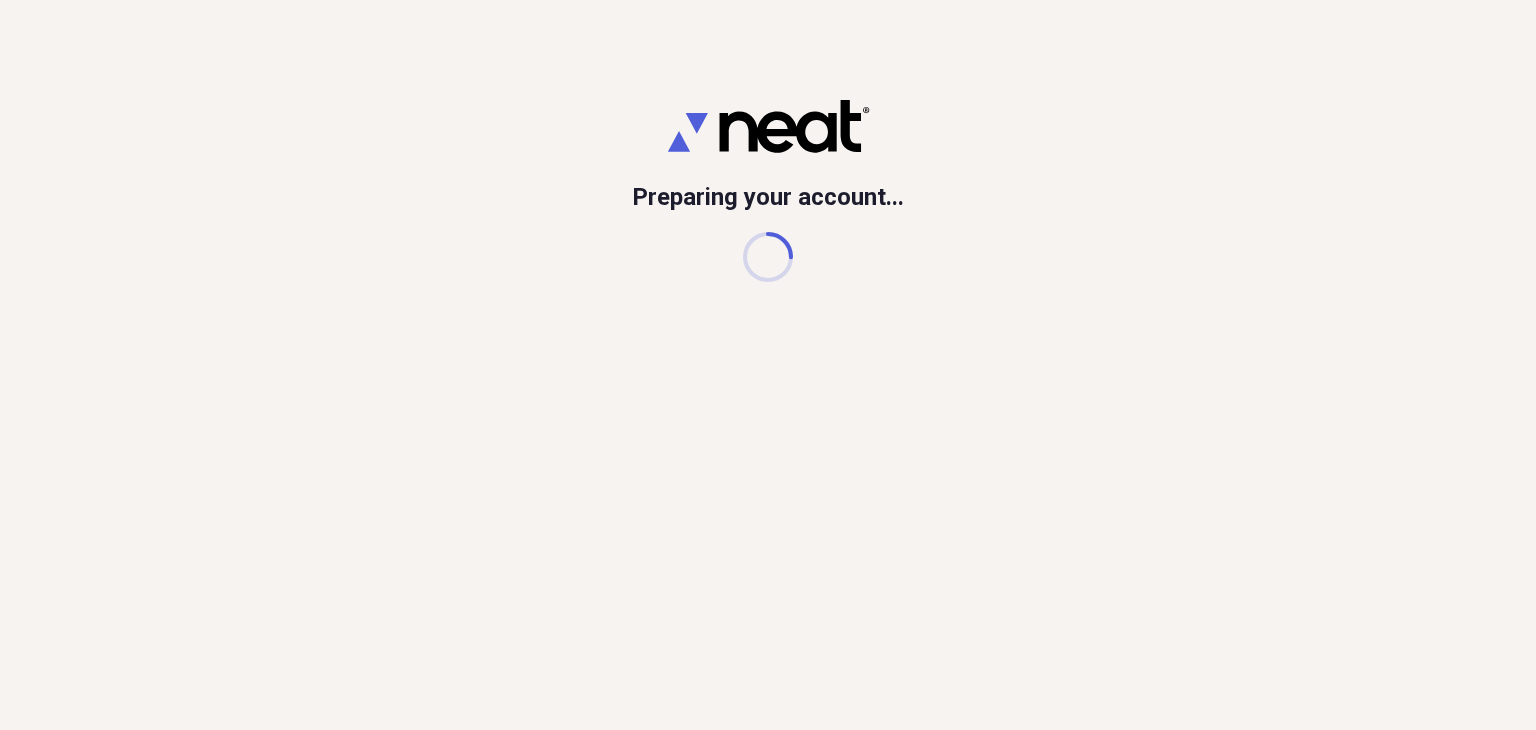 scroll, scrollTop: 0, scrollLeft: 0, axis: both 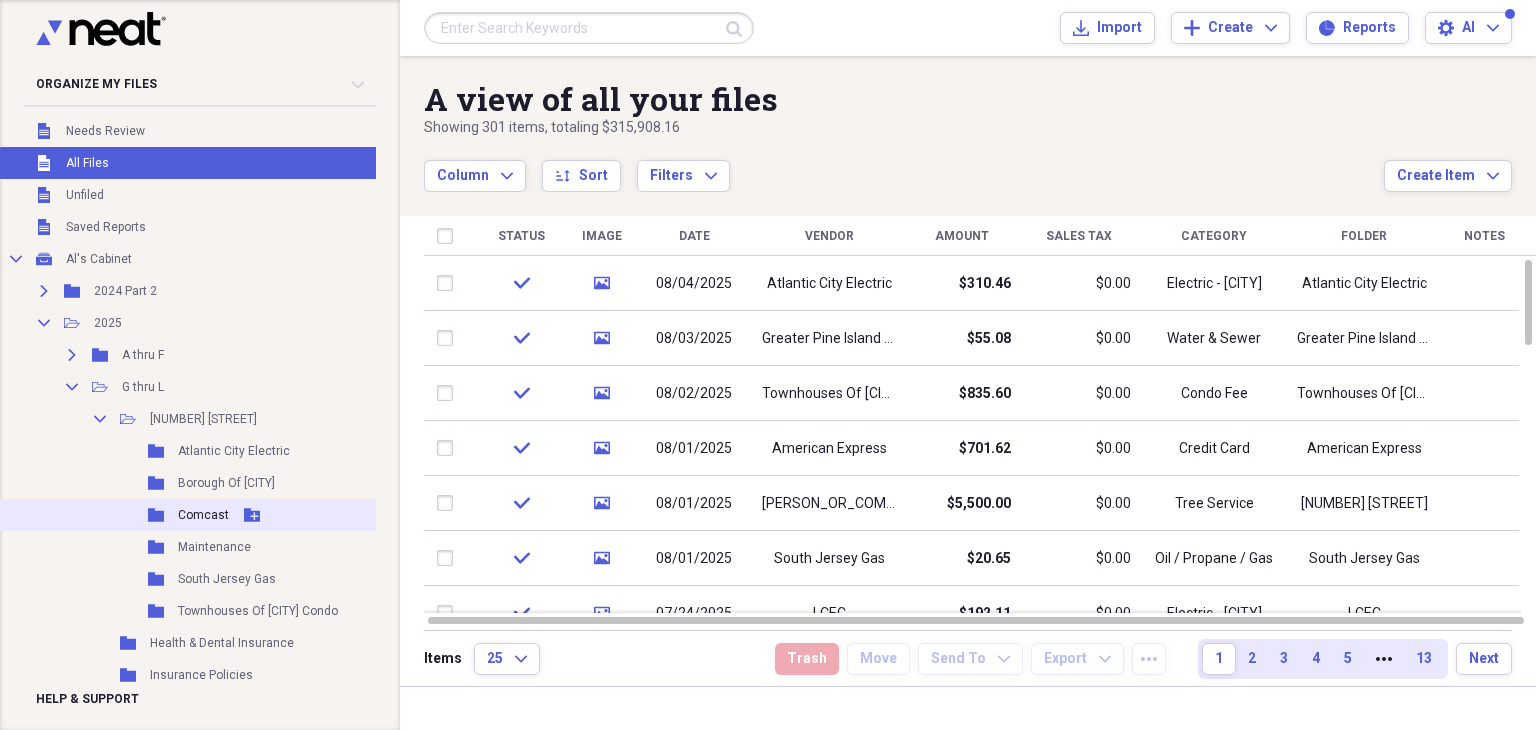 click on "Comcast" at bounding box center [203, 515] 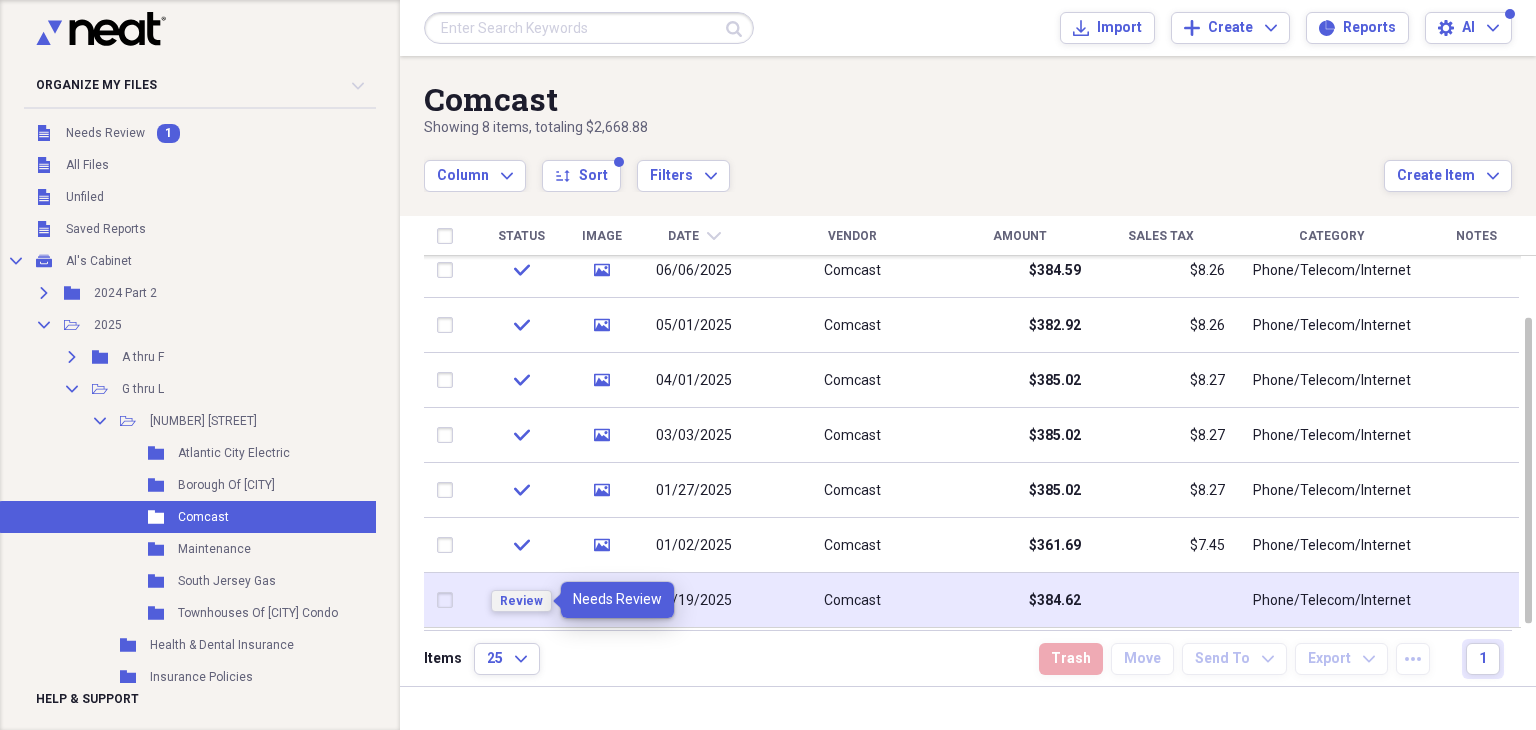 click on "Review" at bounding box center [521, 601] 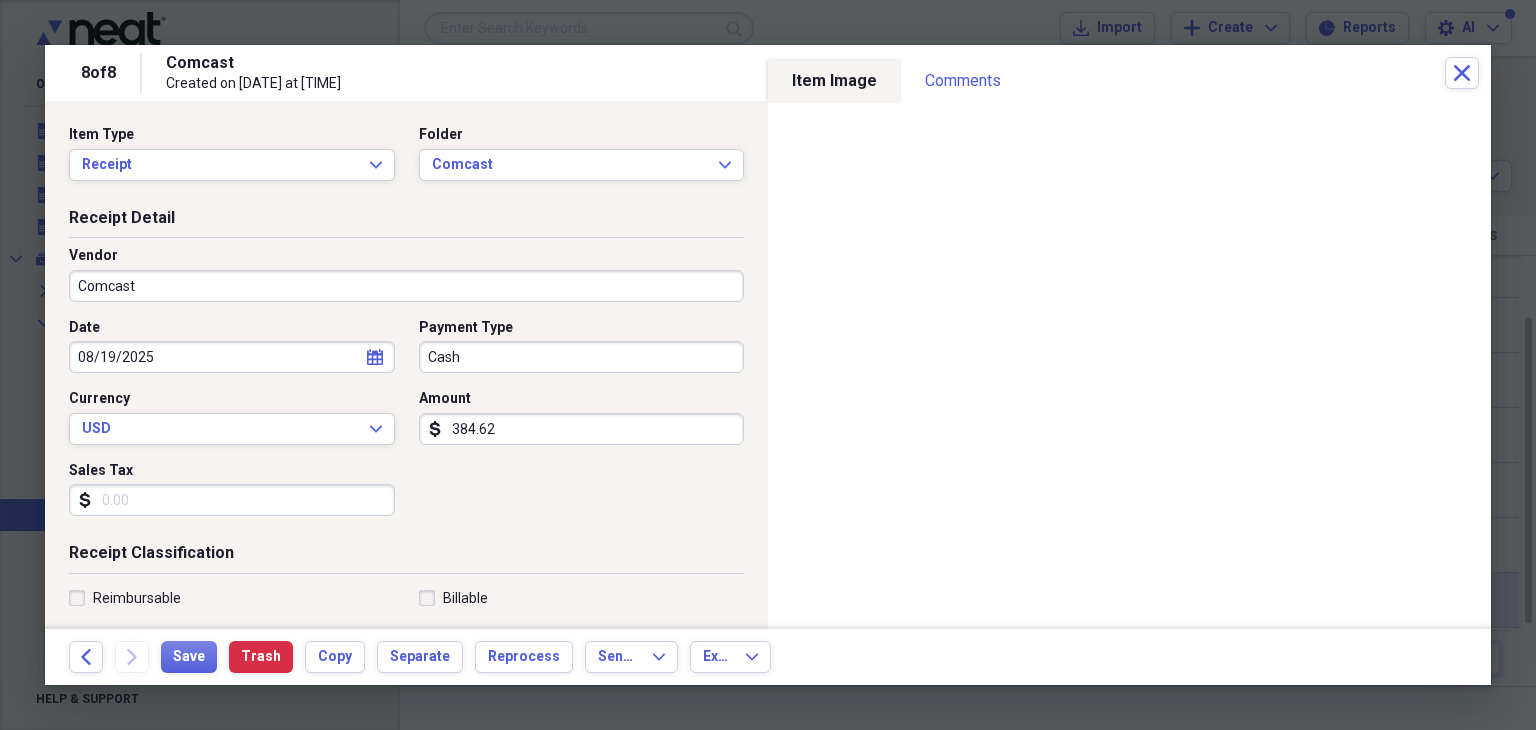 click 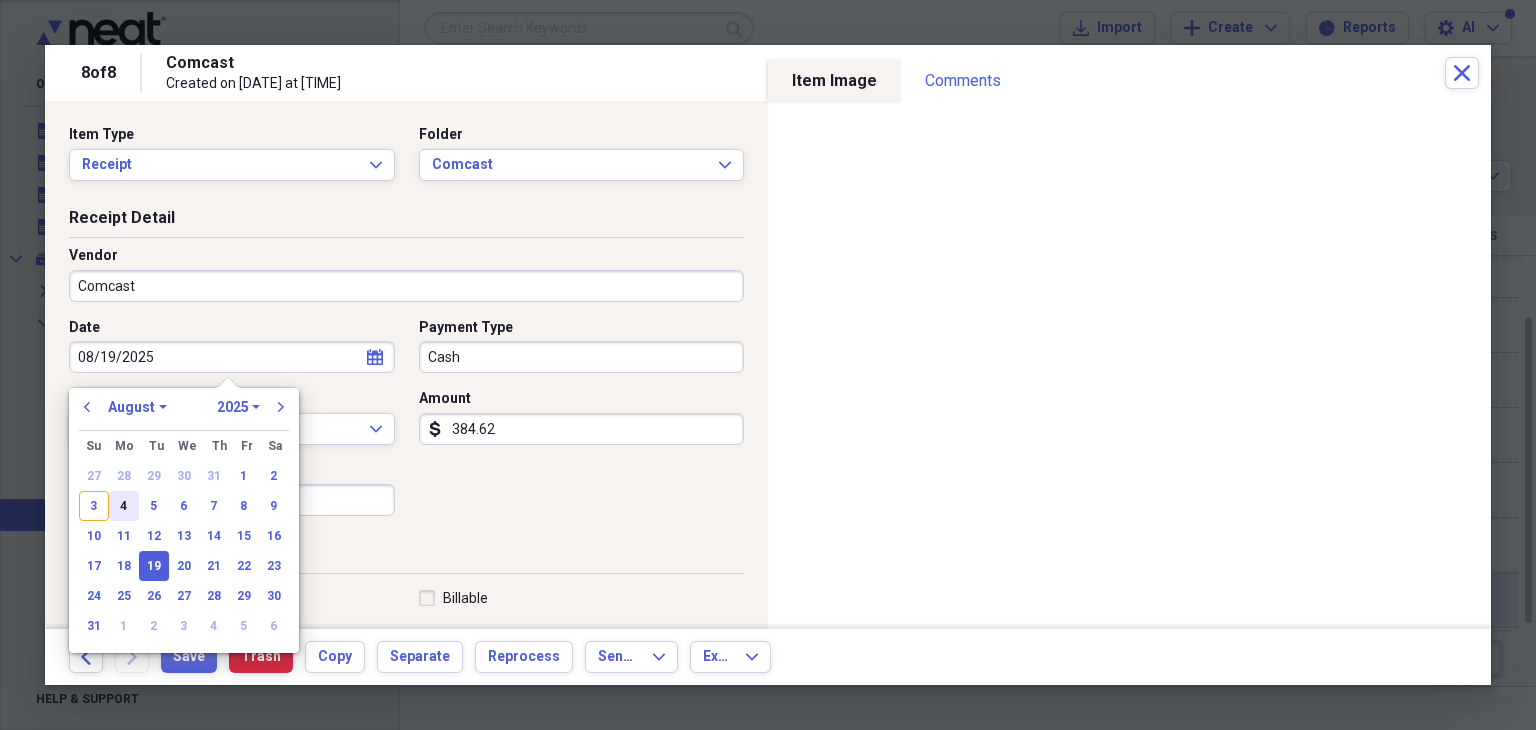 click on "4" at bounding box center [124, 506] 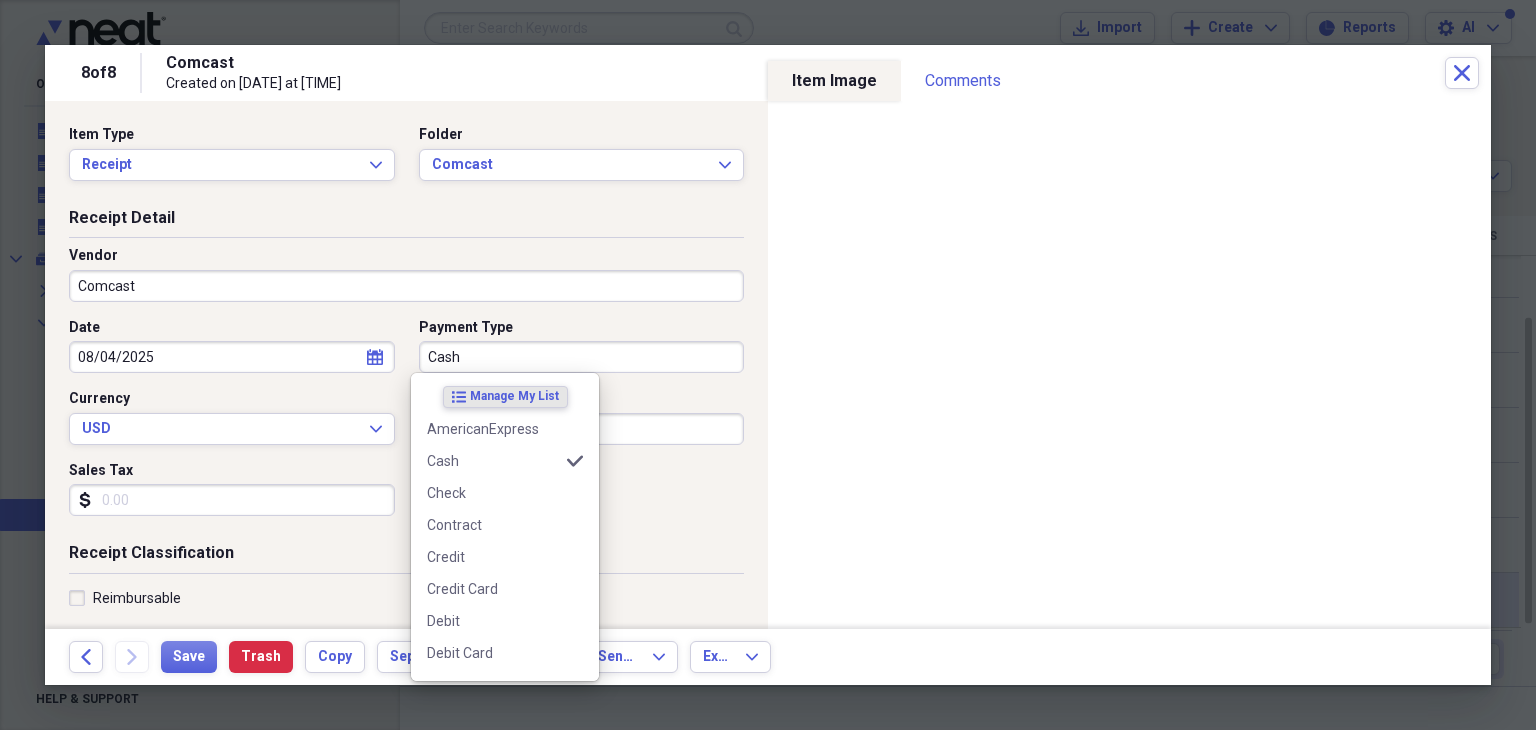 click on "Cash" at bounding box center (582, 357) 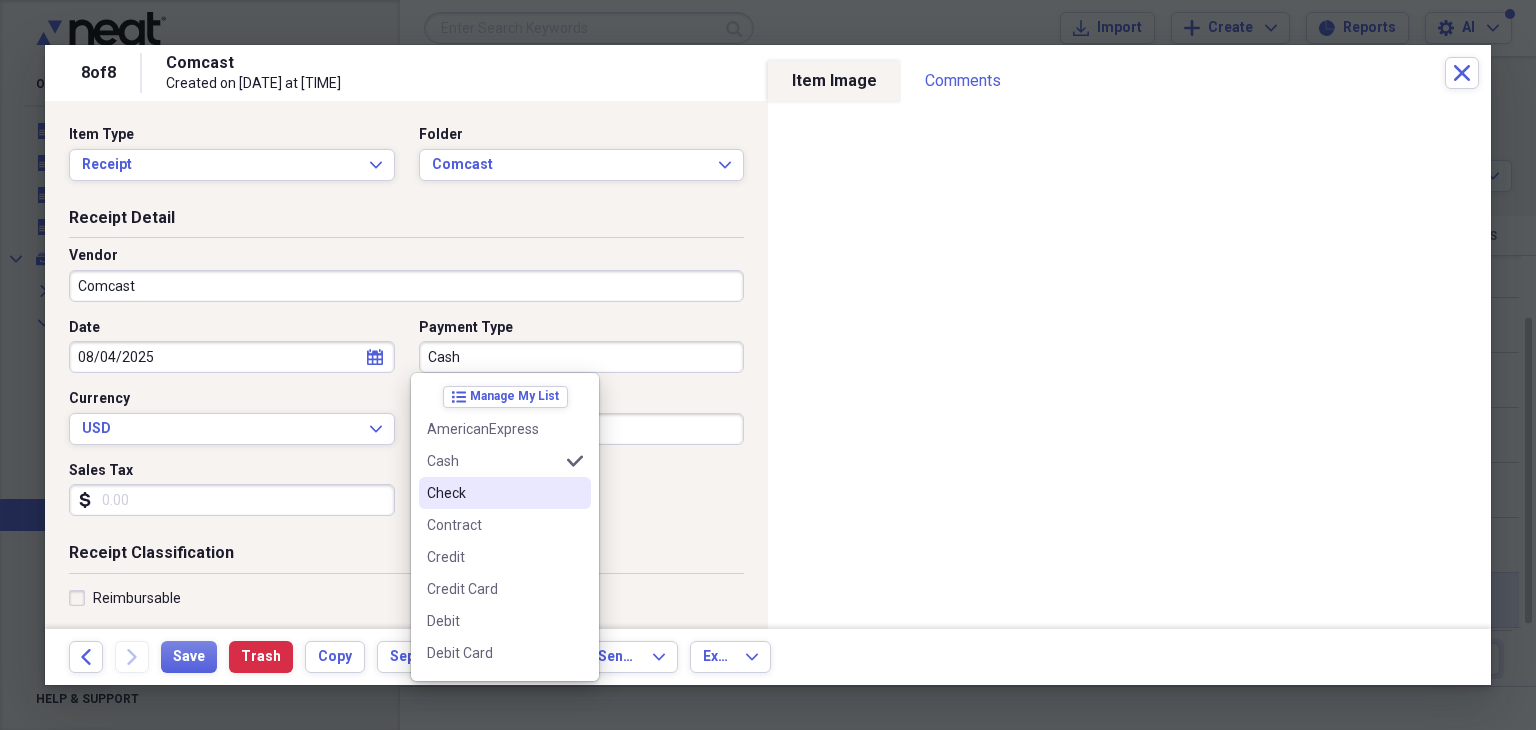 click on "Check" at bounding box center [493, 493] 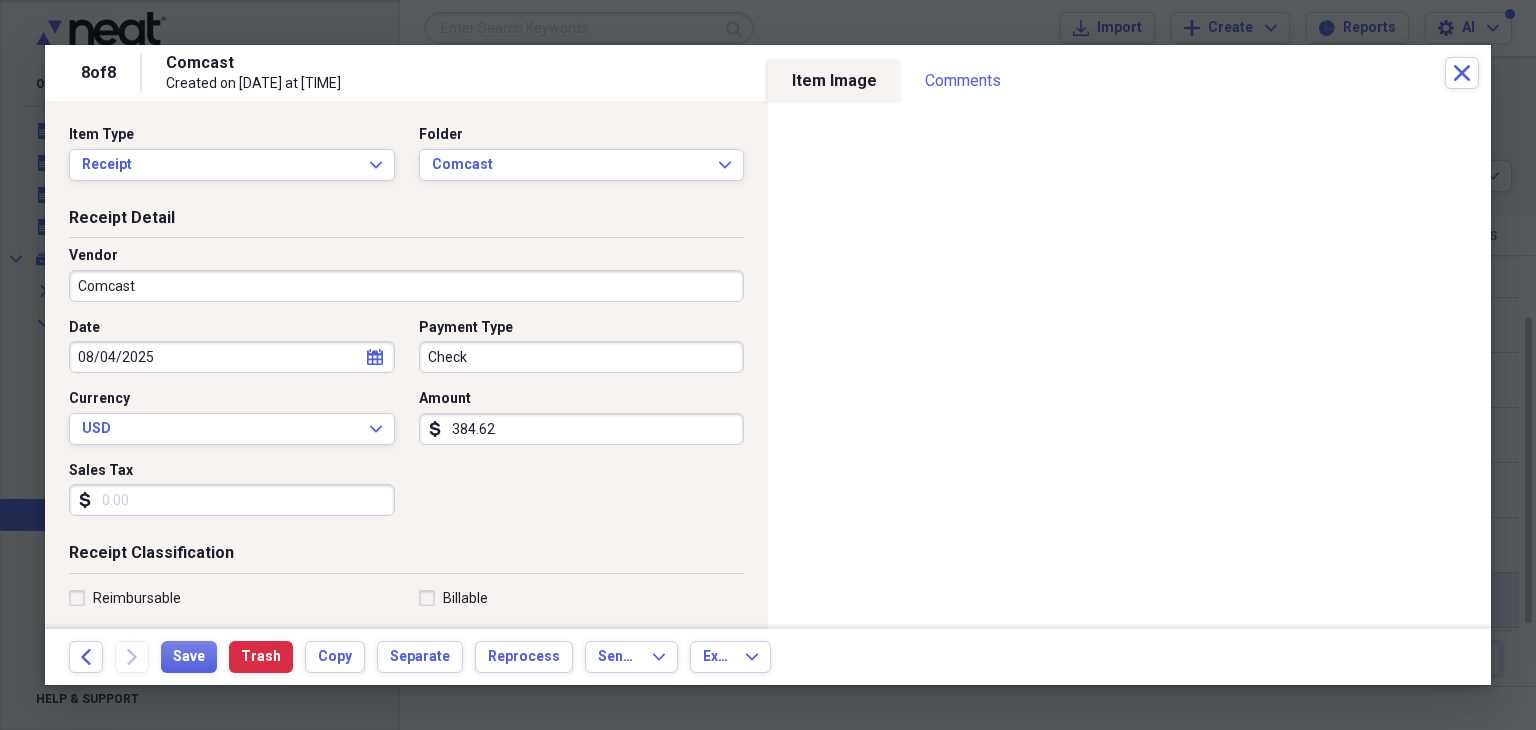 click on "384.62" at bounding box center [582, 429] 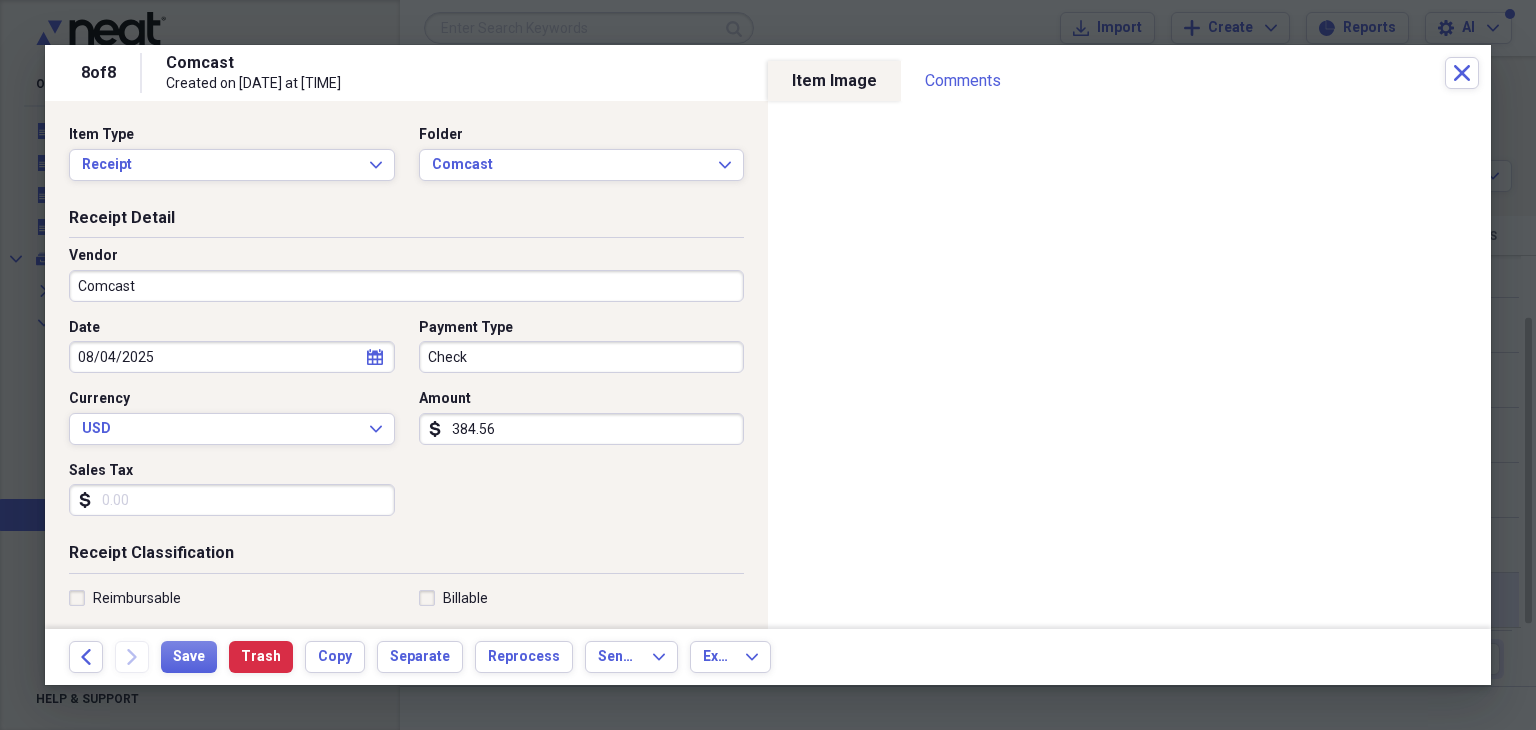 type on "384.56" 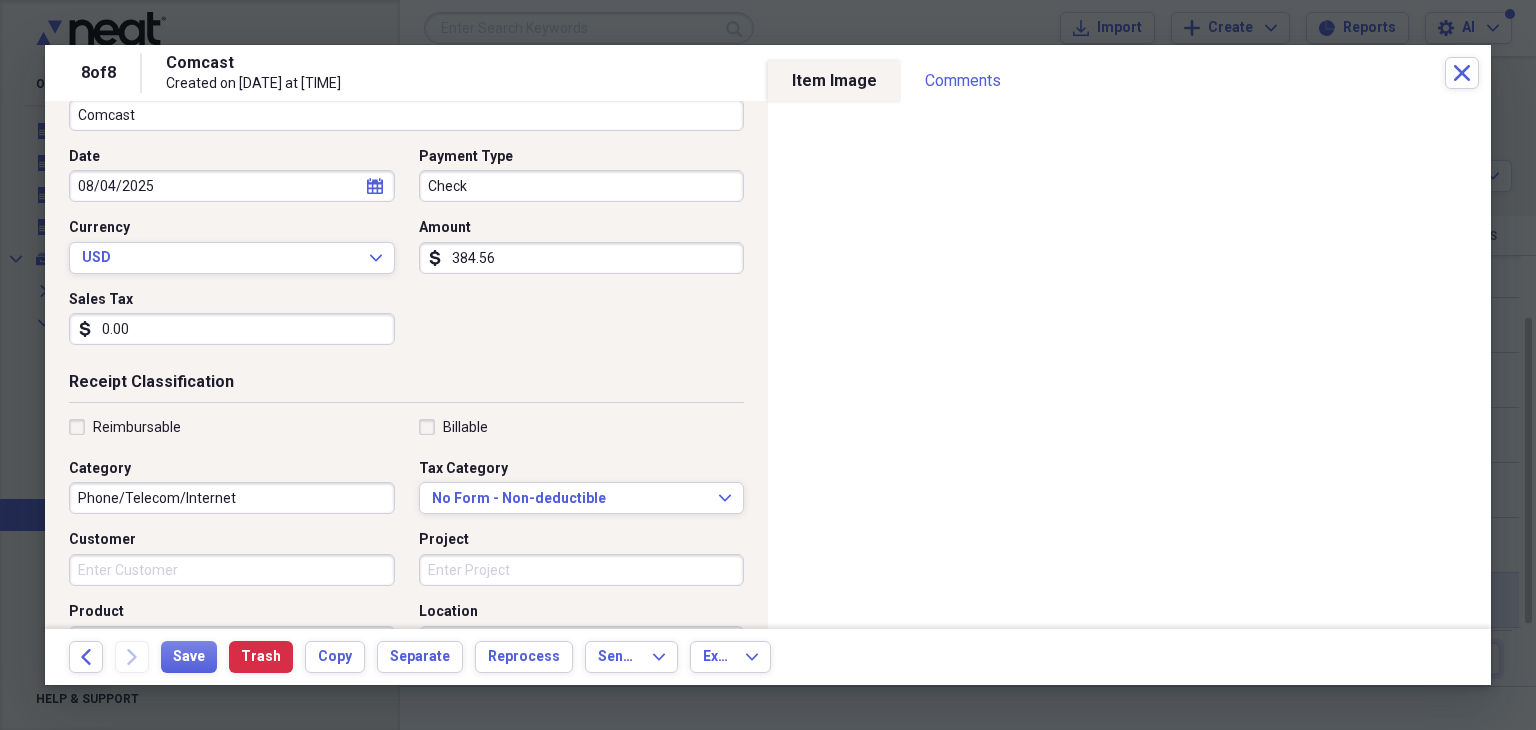 scroll, scrollTop: 300, scrollLeft: 0, axis: vertical 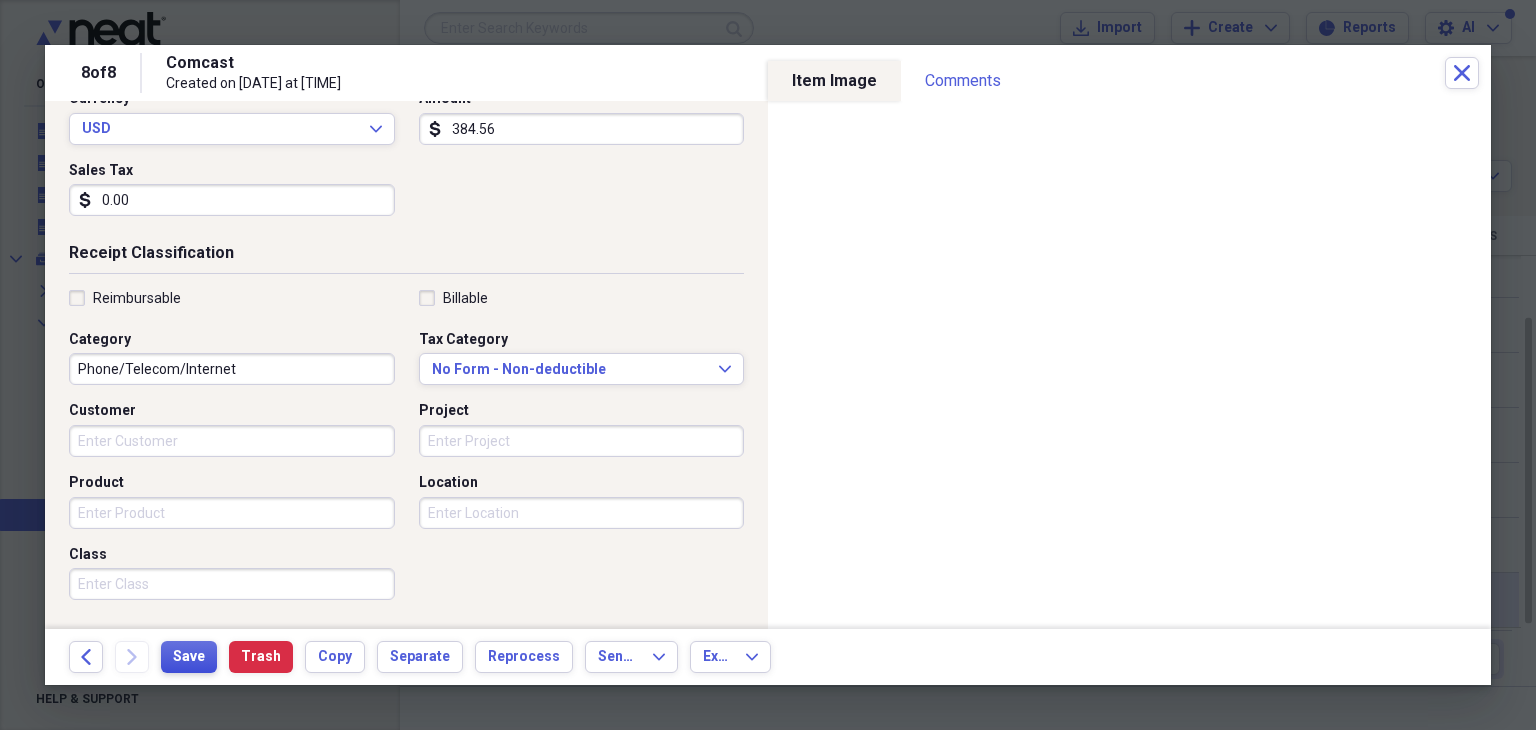 type on "0.00" 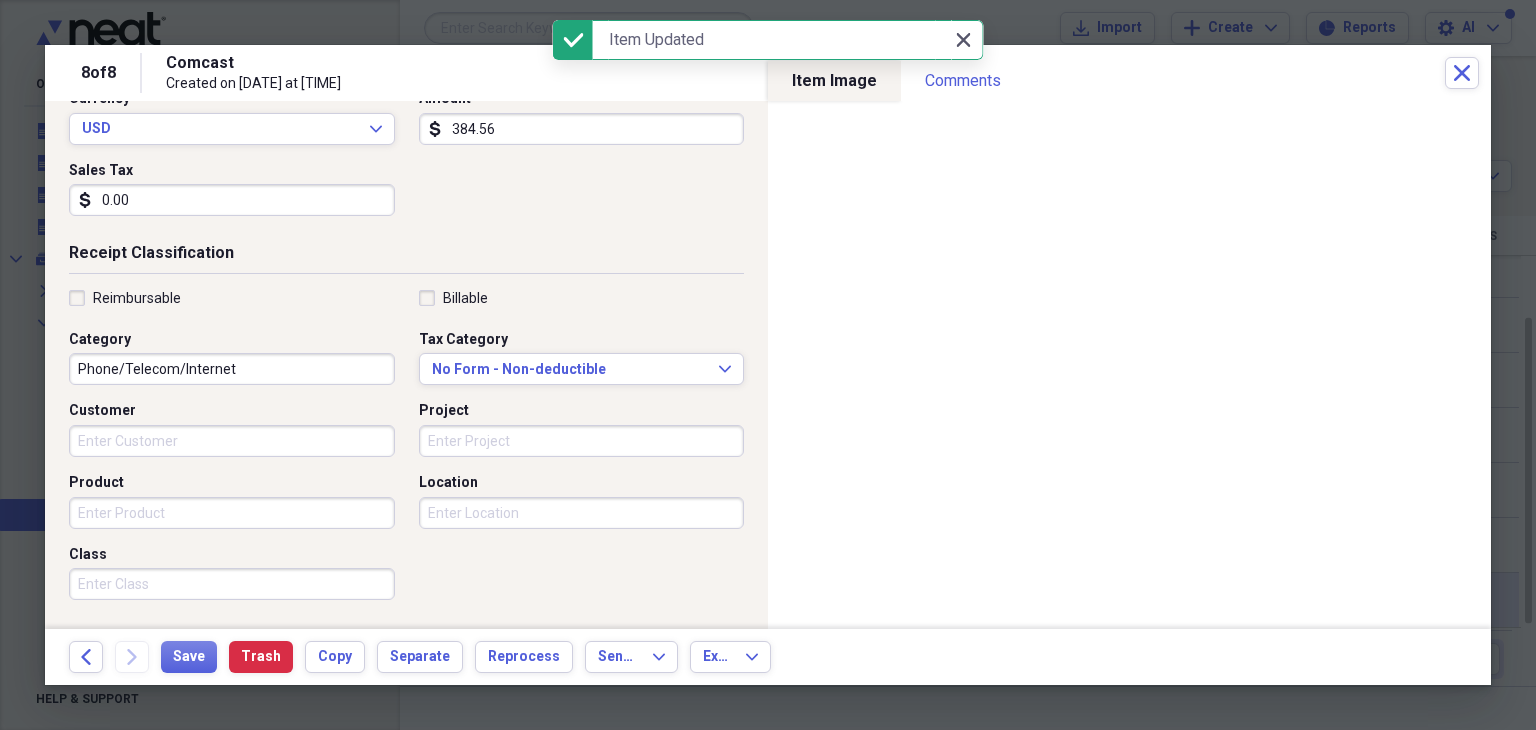 click on "Close Close" at bounding box center [963, 40] 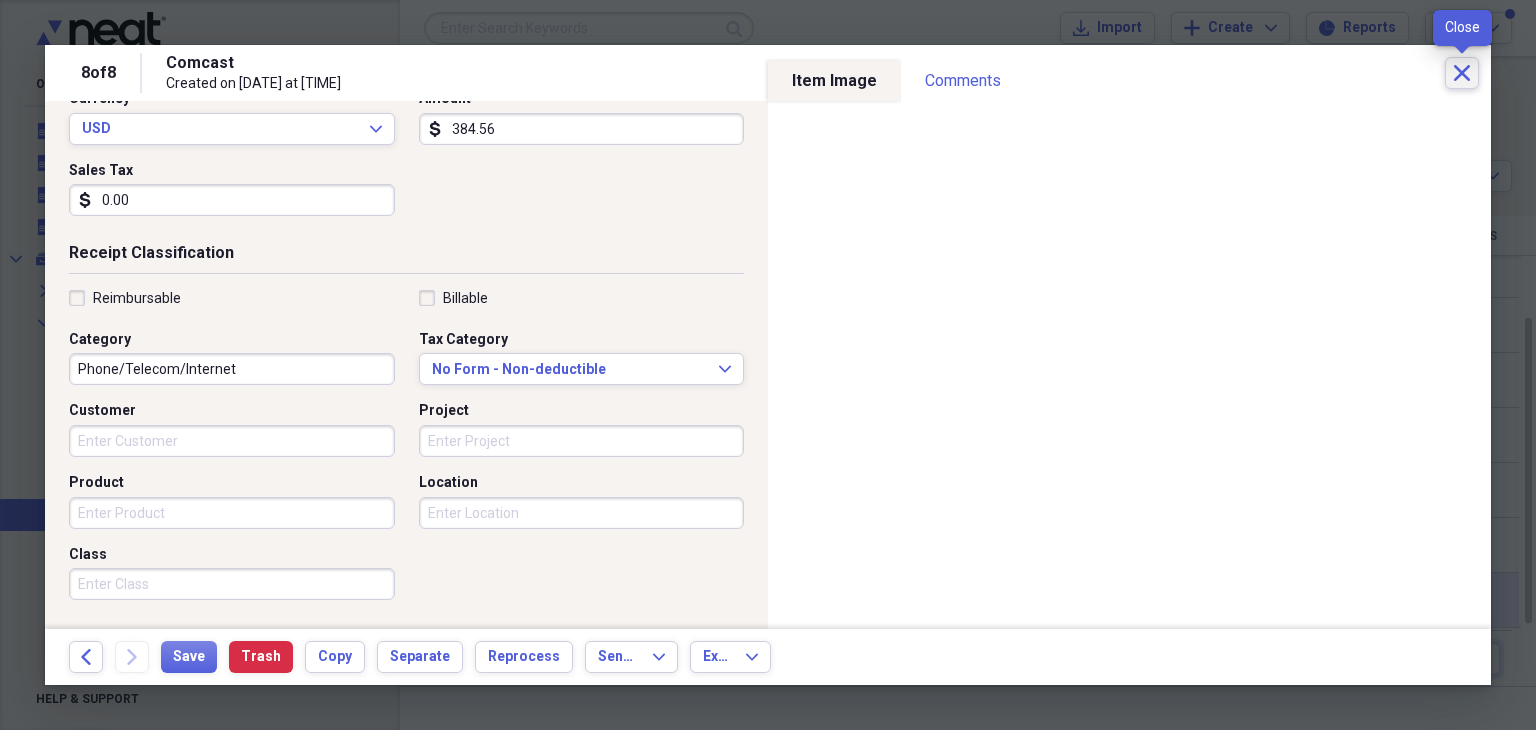 click on "Close" 